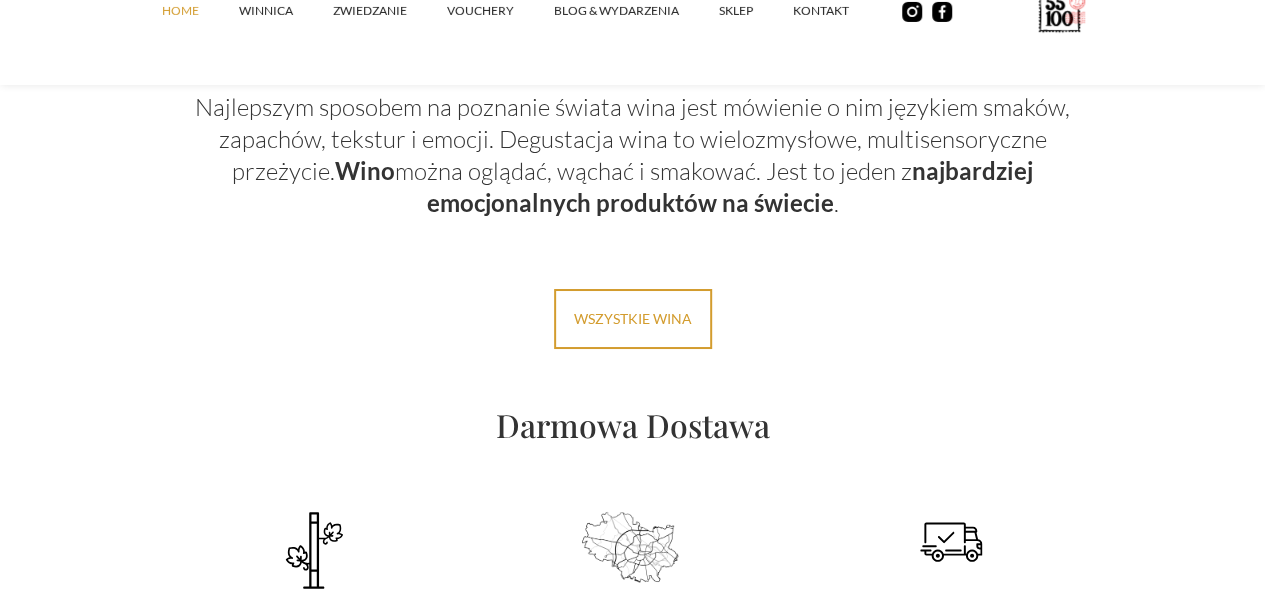 scroll, scrollTop: 3500, scrollLeft: 0, axis: vertical 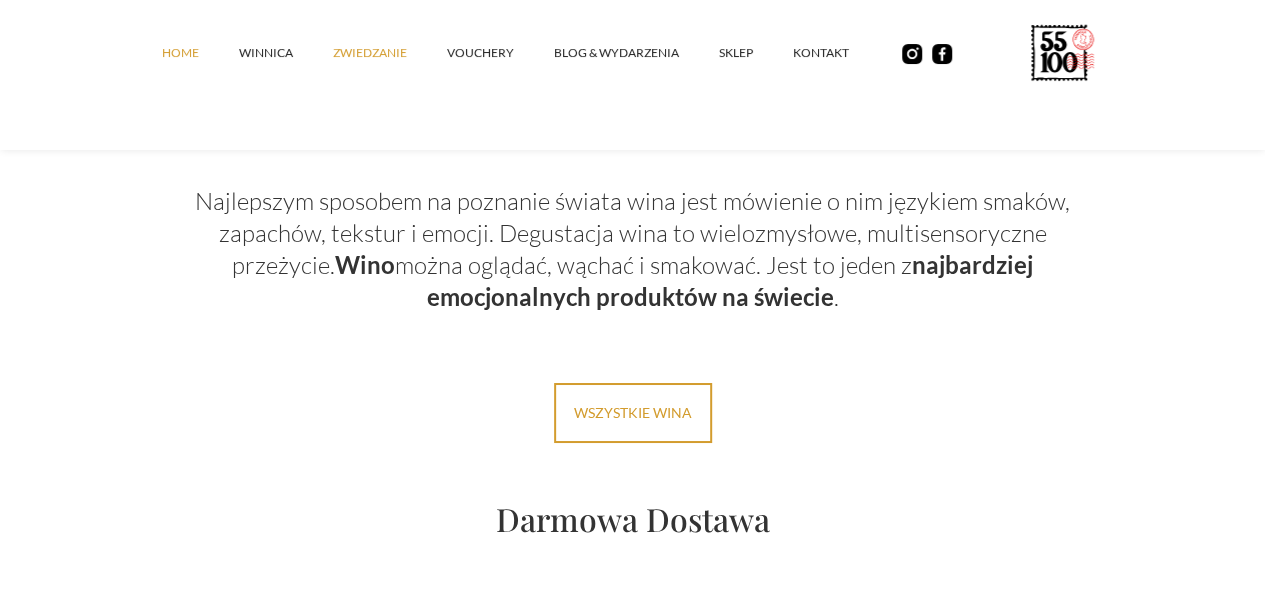 click on "ZWIEDZANIE" at bounding box center (390, 53) 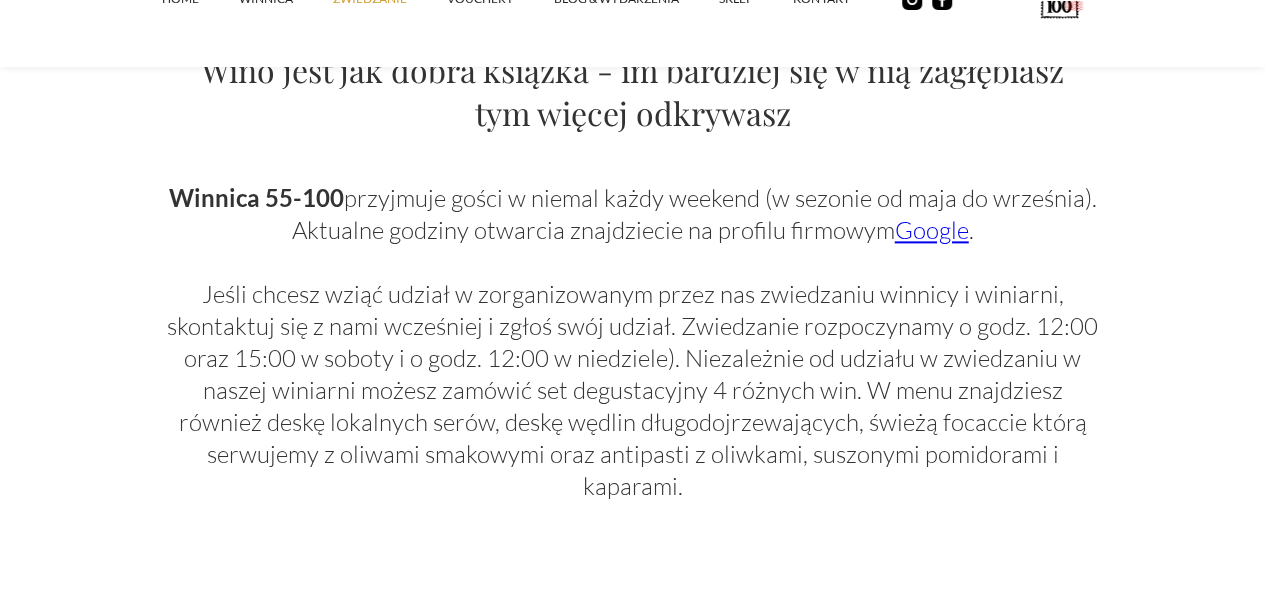 scroll, scrollTop: 1300, scrollLeft: 0, axis: vertical 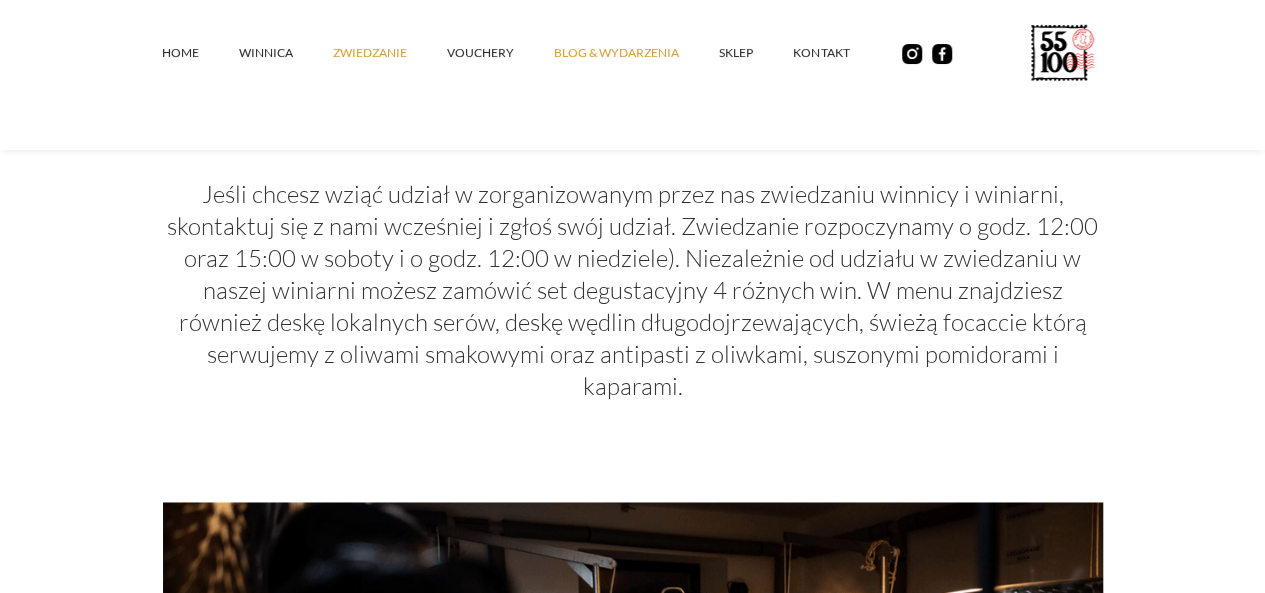 click on "Blog & Wydarzenia" at bounding box center (636, 53) 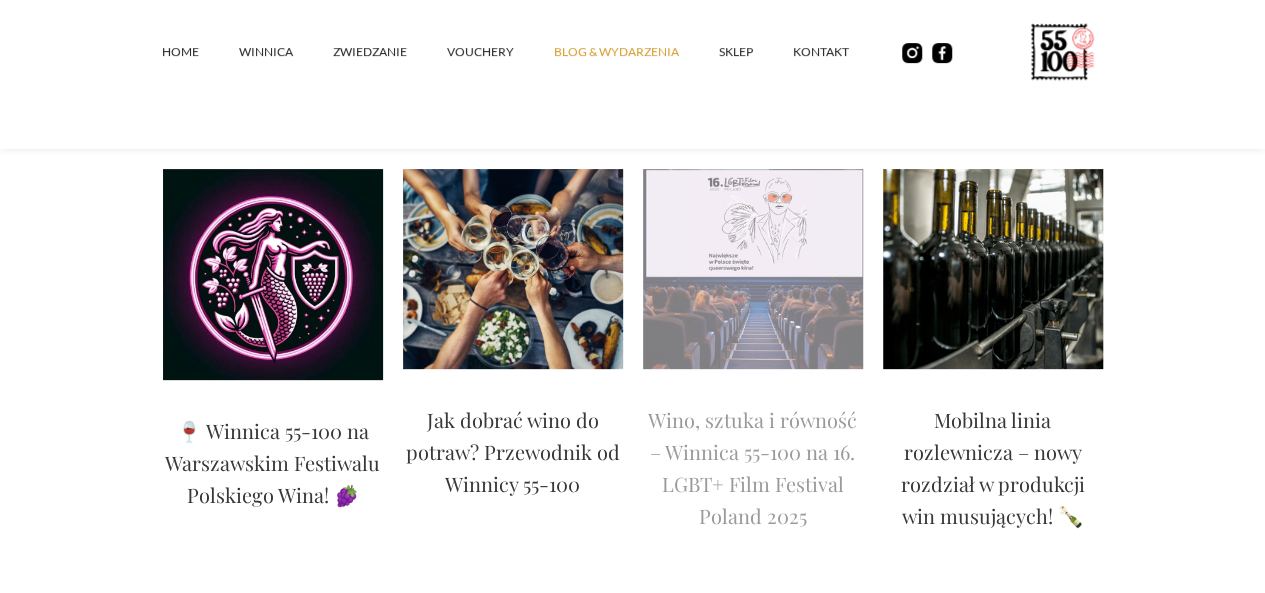 scroll, scrollTop: 0, scrollLeft: 0, axis: both 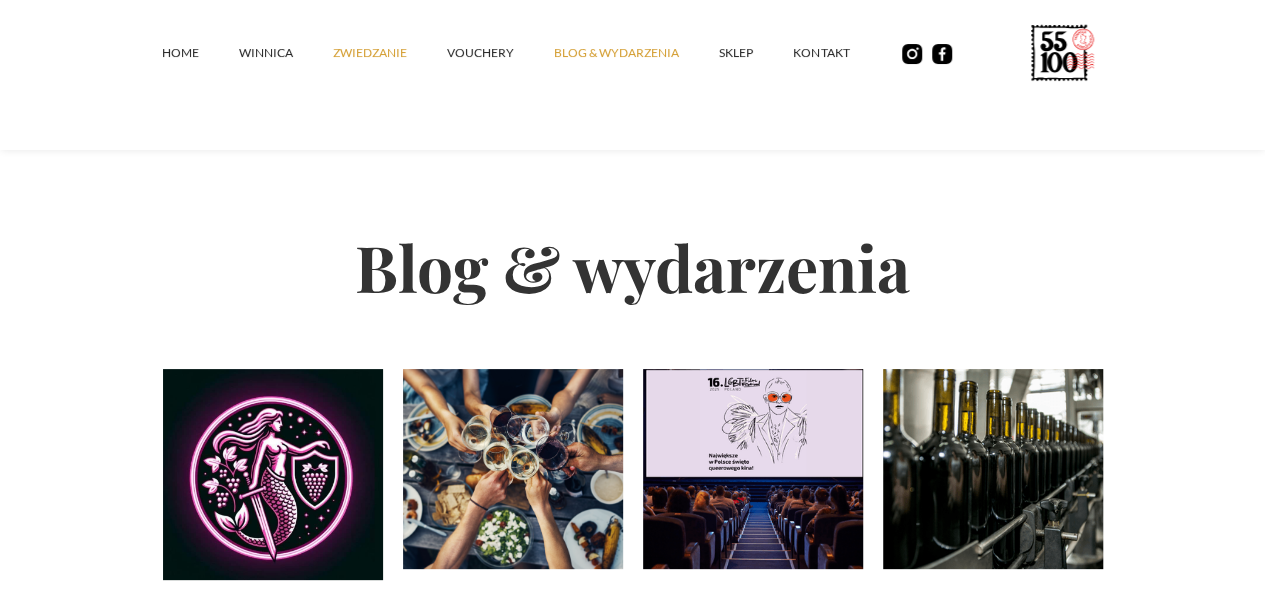 click on "ZWIEDZANIE" at bounding box center [390, 53] 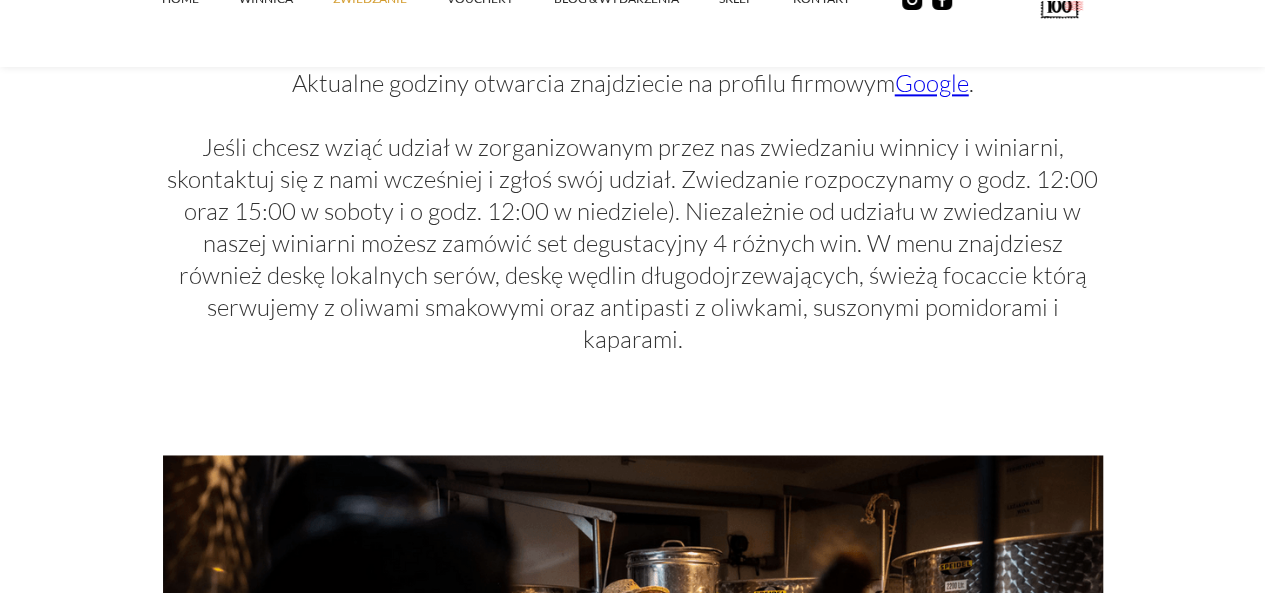 scroll, scrollTop: 1300, scrollLeft: 0, axis: vertical 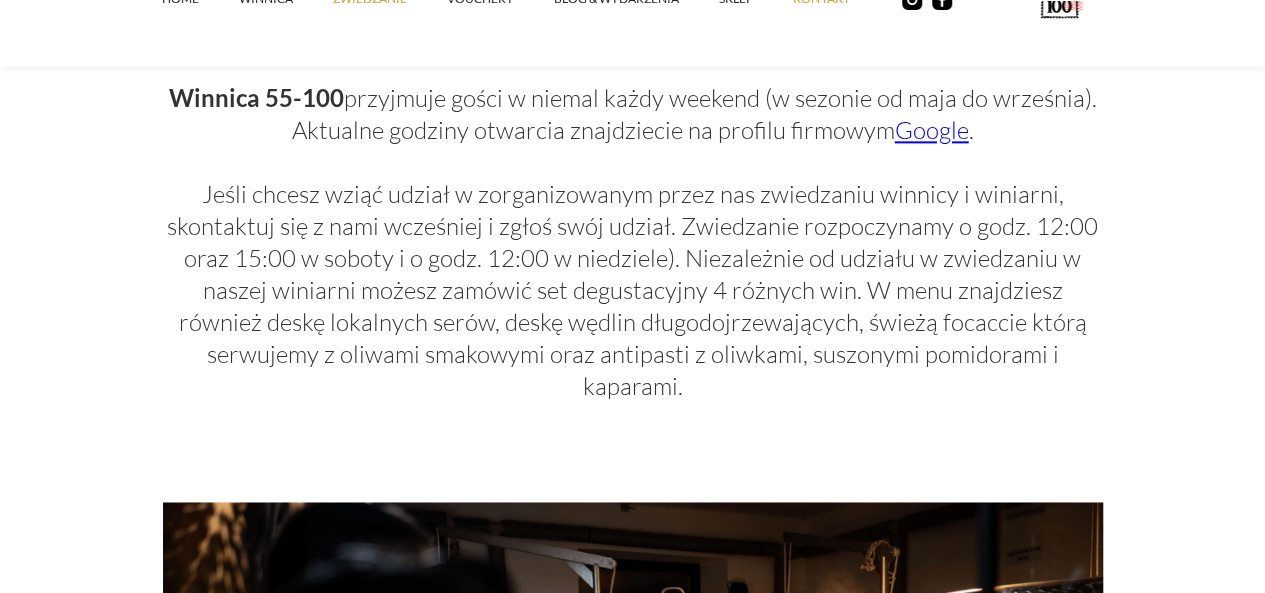 click on "kontakt" at bounding box center (841, -1) 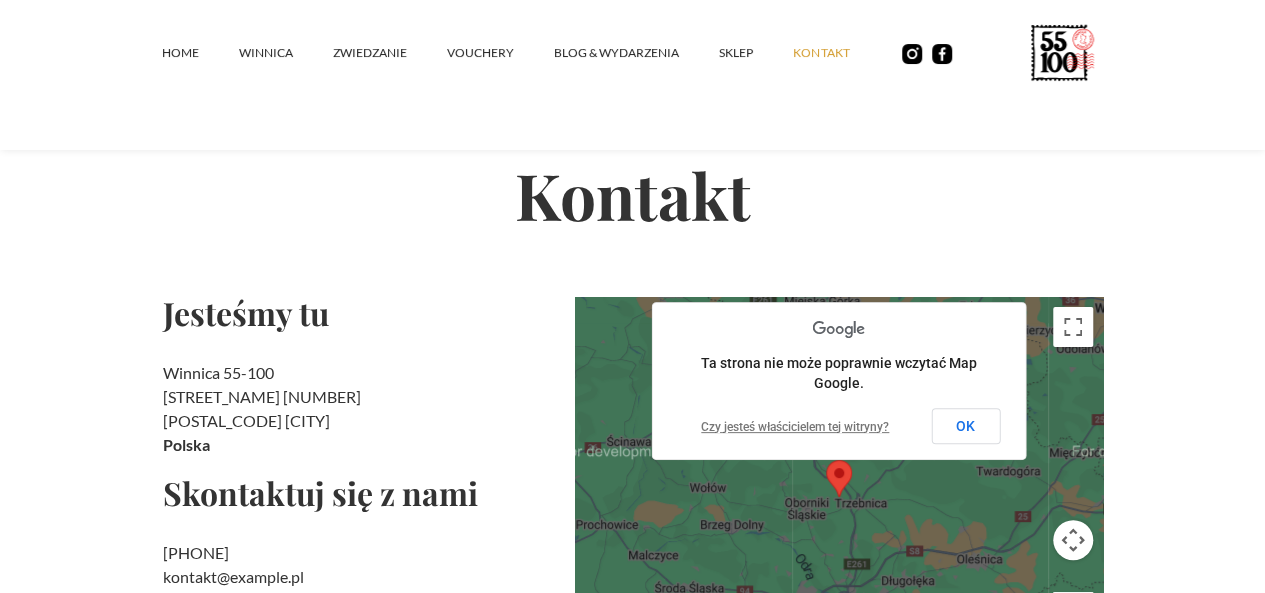 scroll, scrollTop: 0, scrollLeft: 0, axis: both 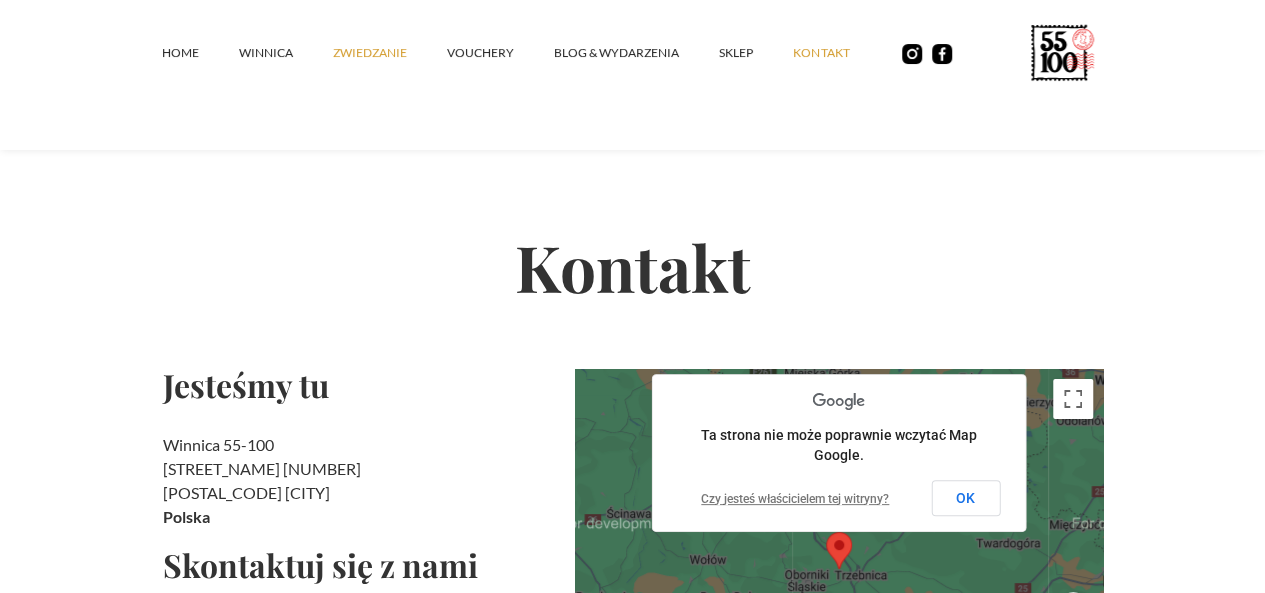 click on "ZWIEDZANIE" at bounding box center [390, 53] 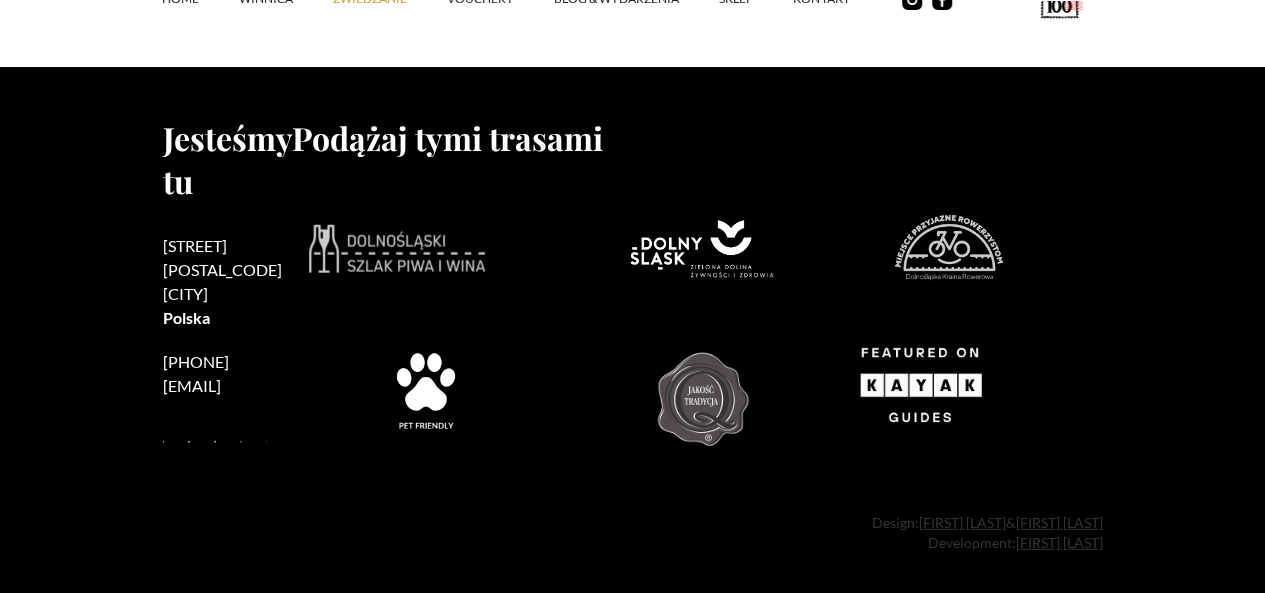 scroll, scrollTop: 6580, scrollLeft: 0, axis: vertical 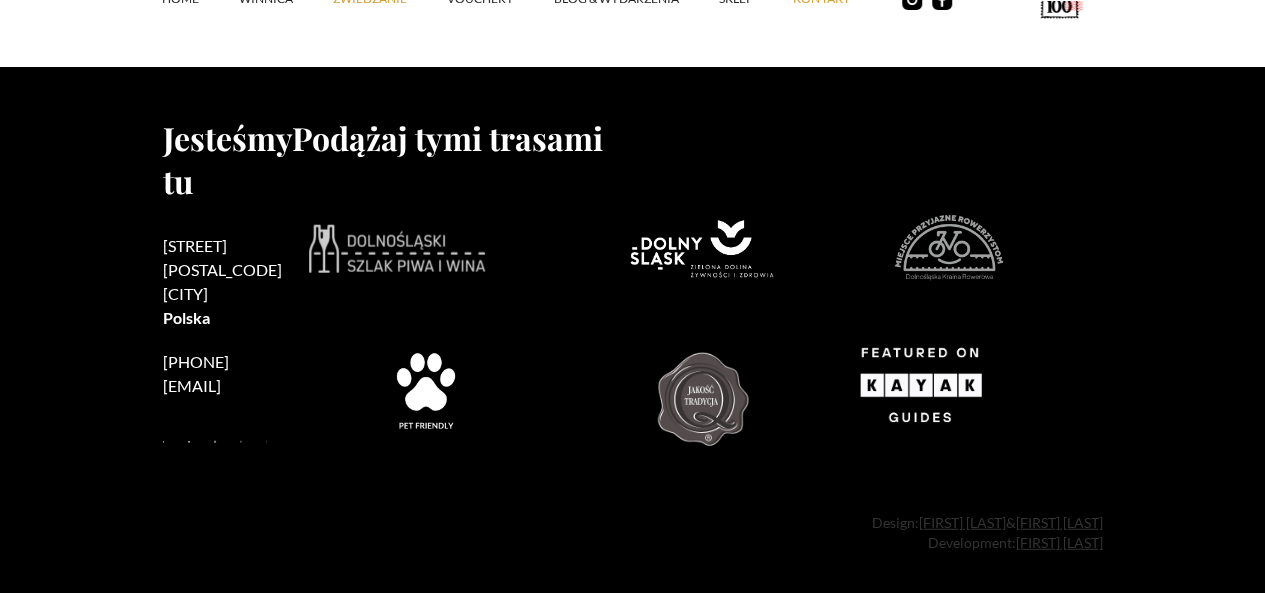 click on "kontakt" at bounding box center (841, -1) 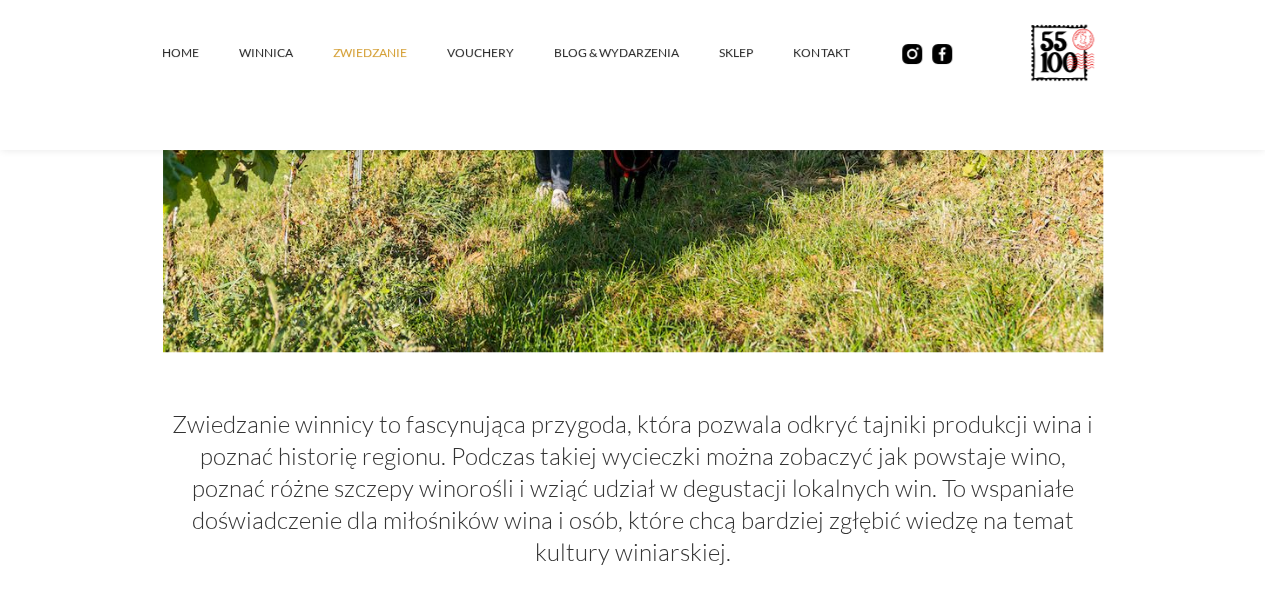 scroll, scrollTop: 0, scrollLeft: 0, axis: both 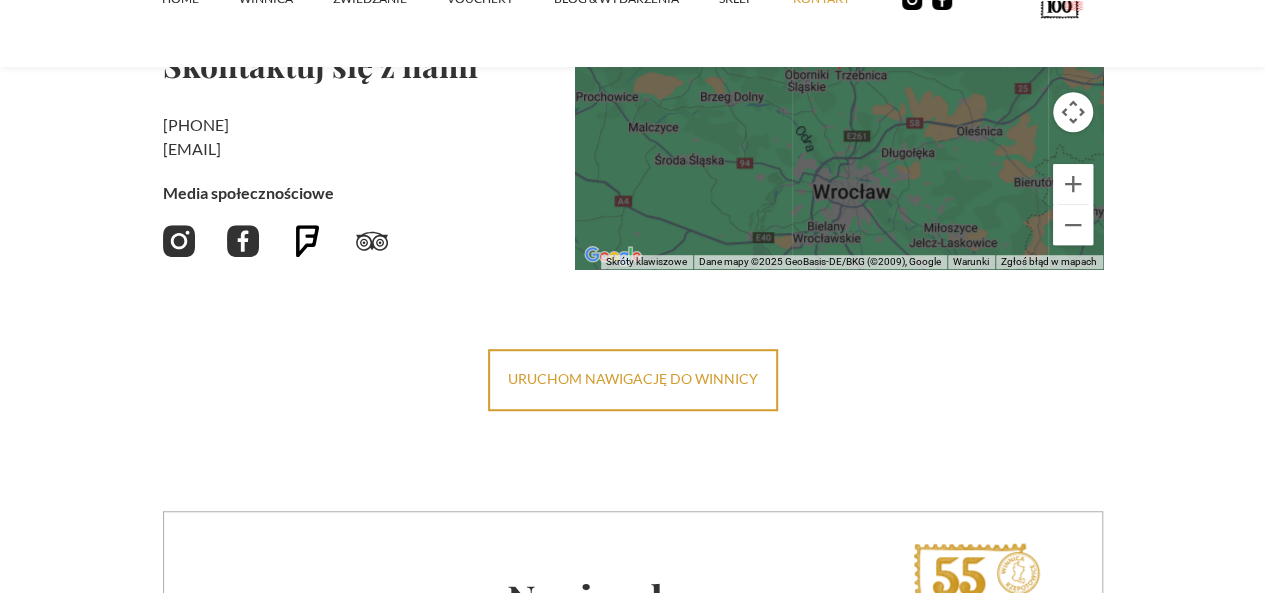 click at bounding box center [308, 241] 